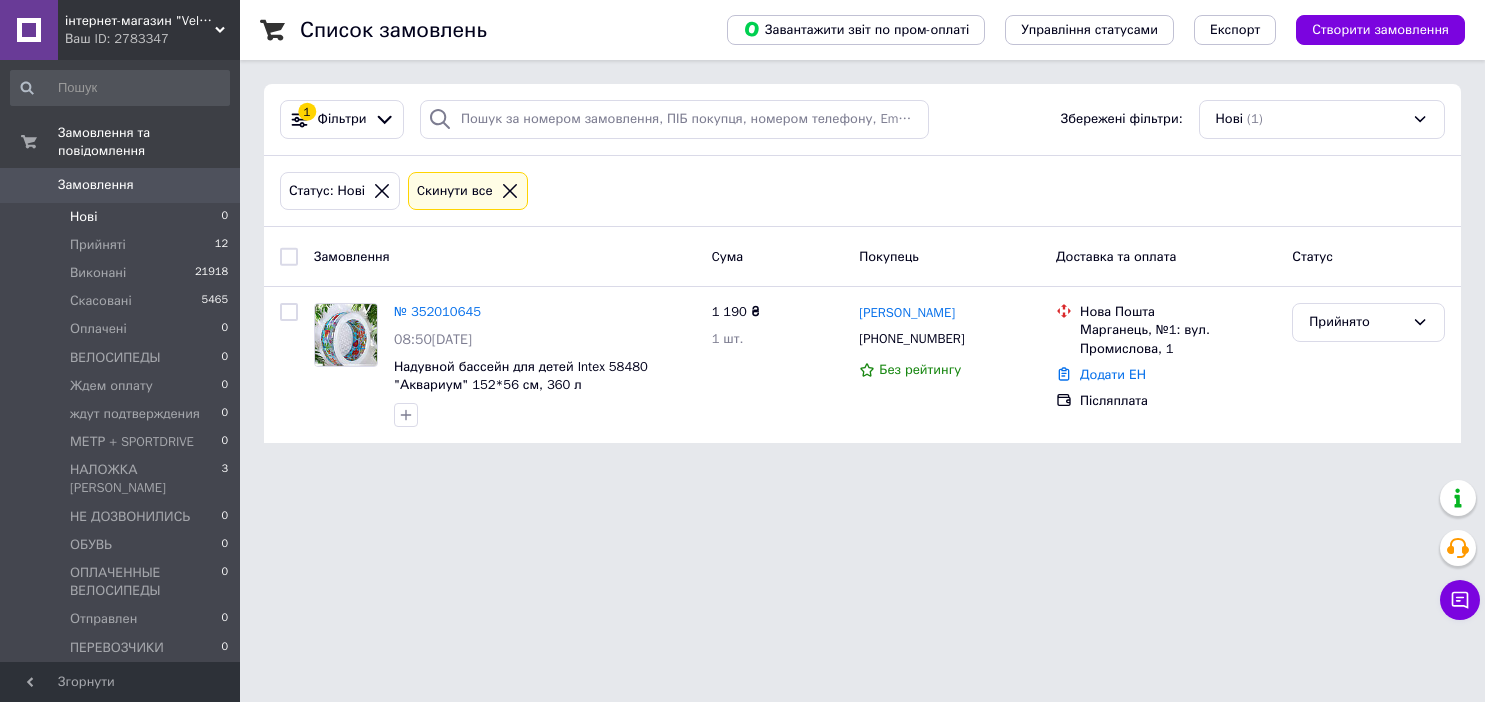 scroll, scrollTop: 0, scrollLeft: 0, axis: both 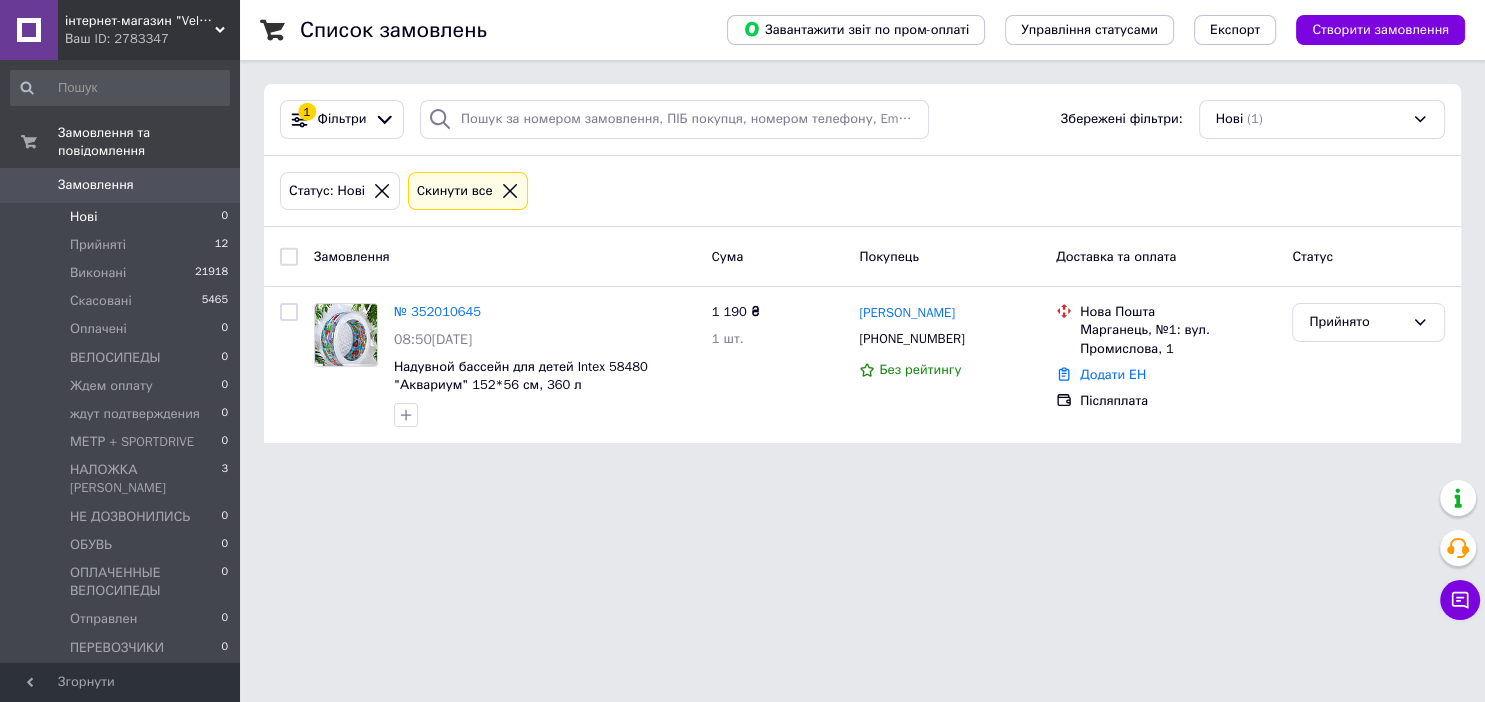 click on "Нові" at bounding box center [83, 217] 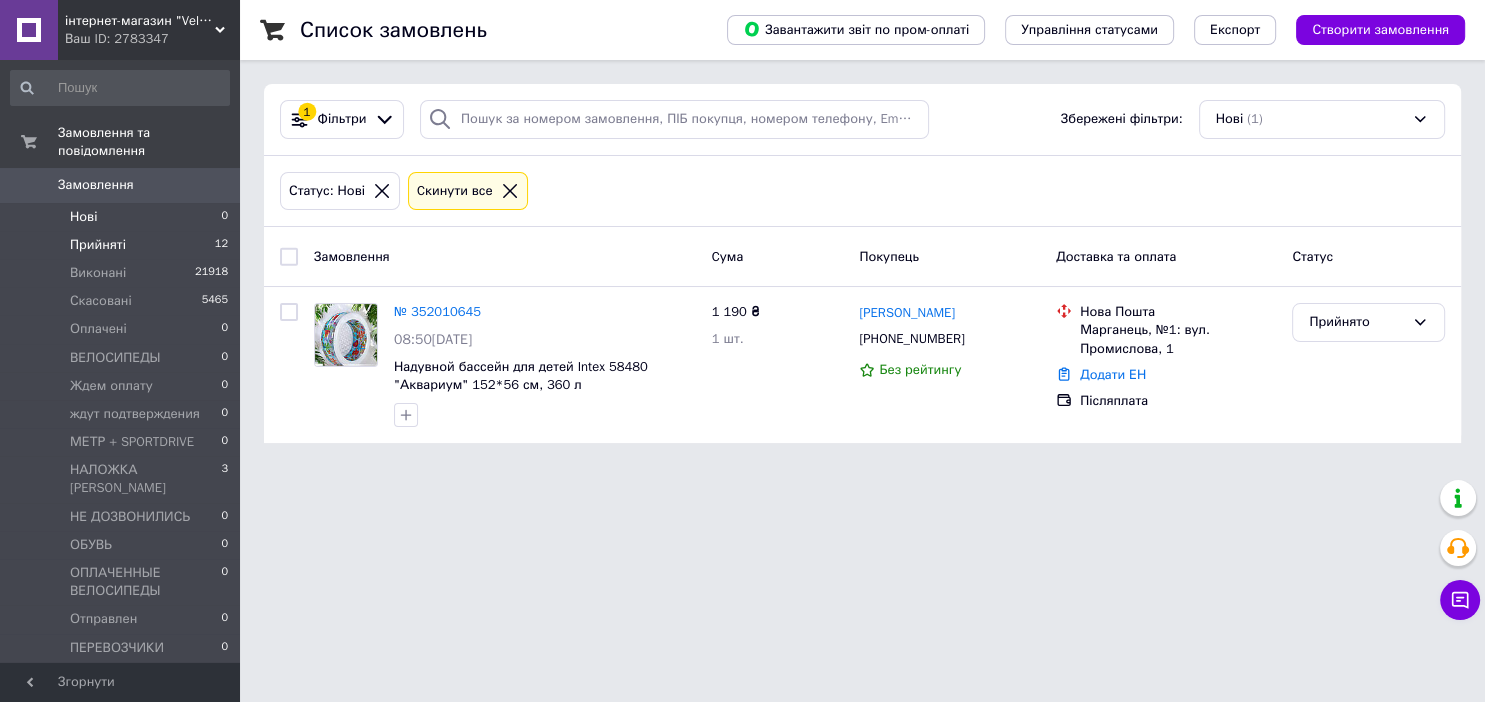 click on "Прийняті" at bounding box center [98, 245] 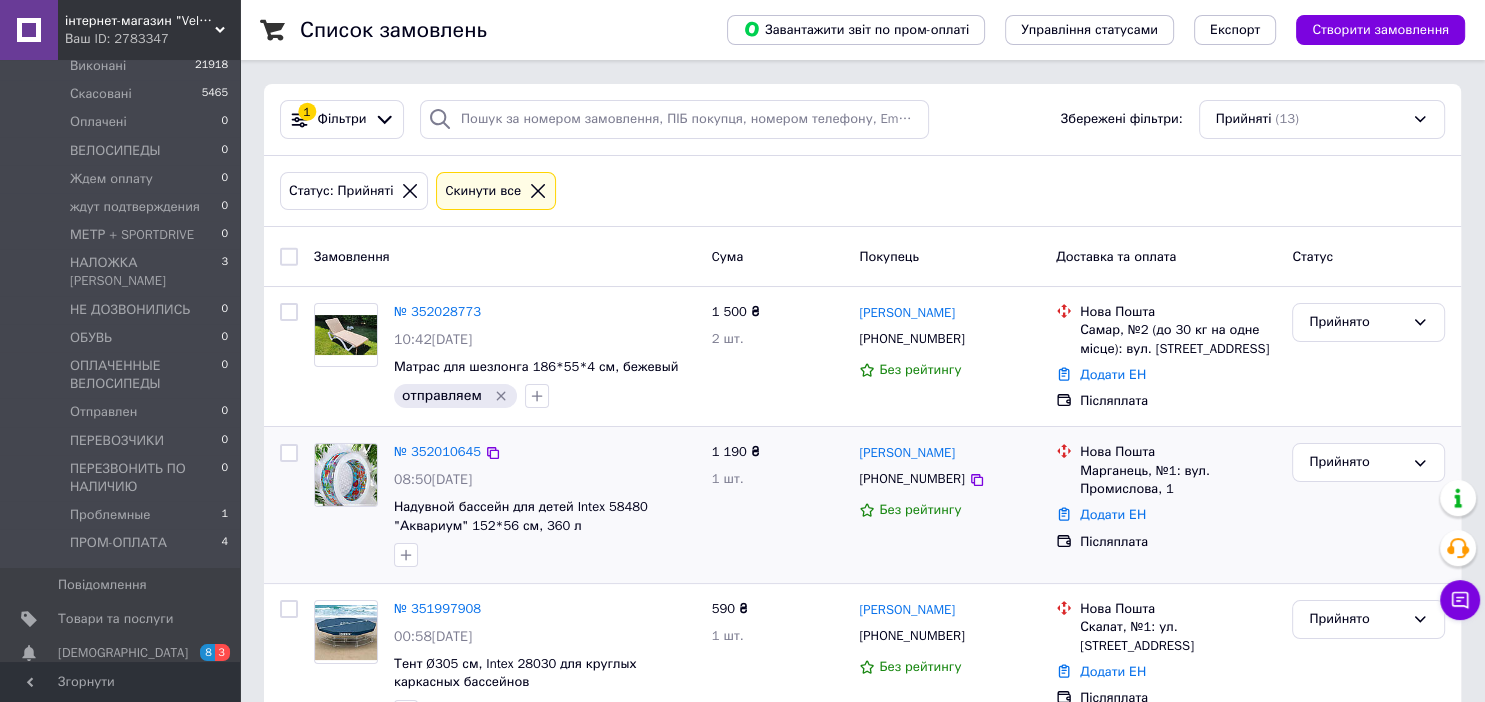 scroll, scrollTop: 211, scrollLeft: 0, axis: vertical 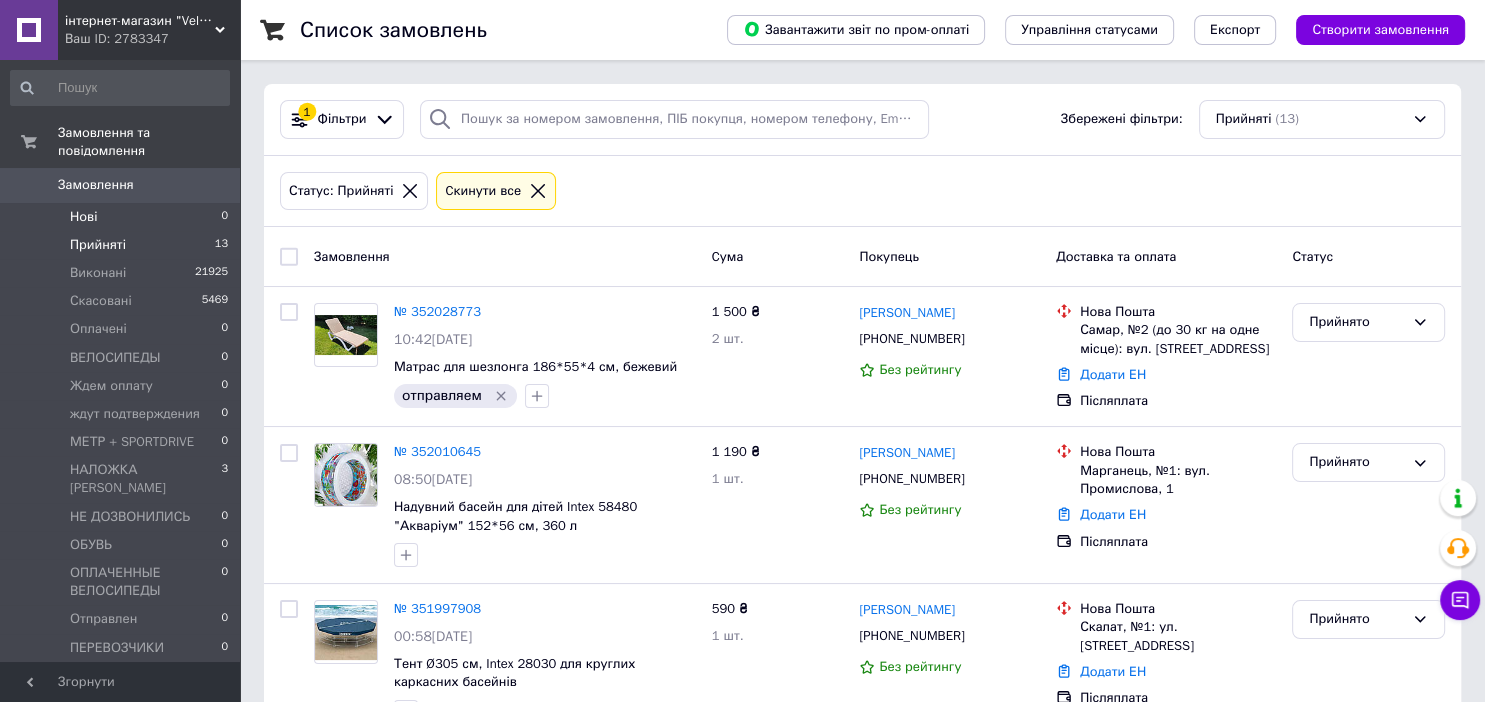 click on "Нові" at bounding box center [83, 217] 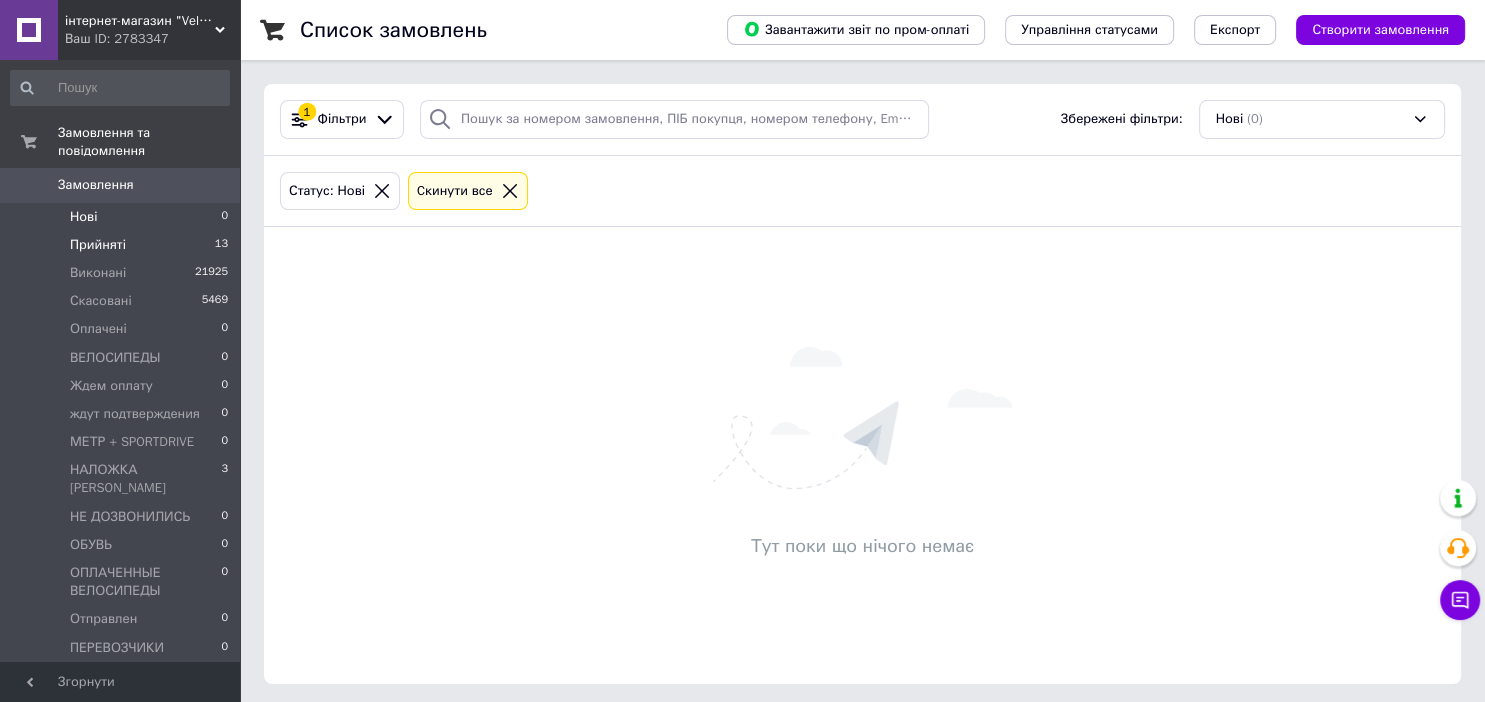 click on "Прийняті" at bounding box center (98, 245) 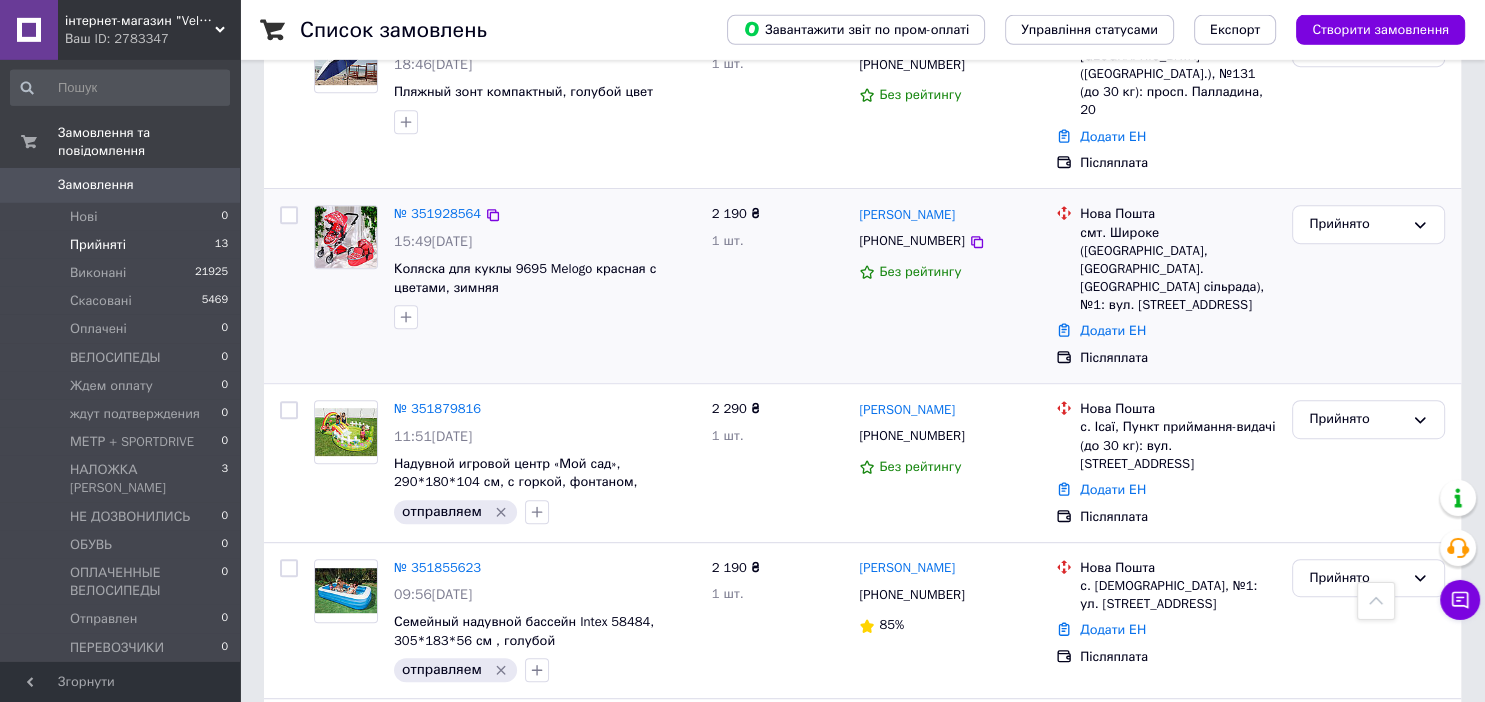 scroll, scrollTop: 950, scrollLeft: 0, axis: vertical 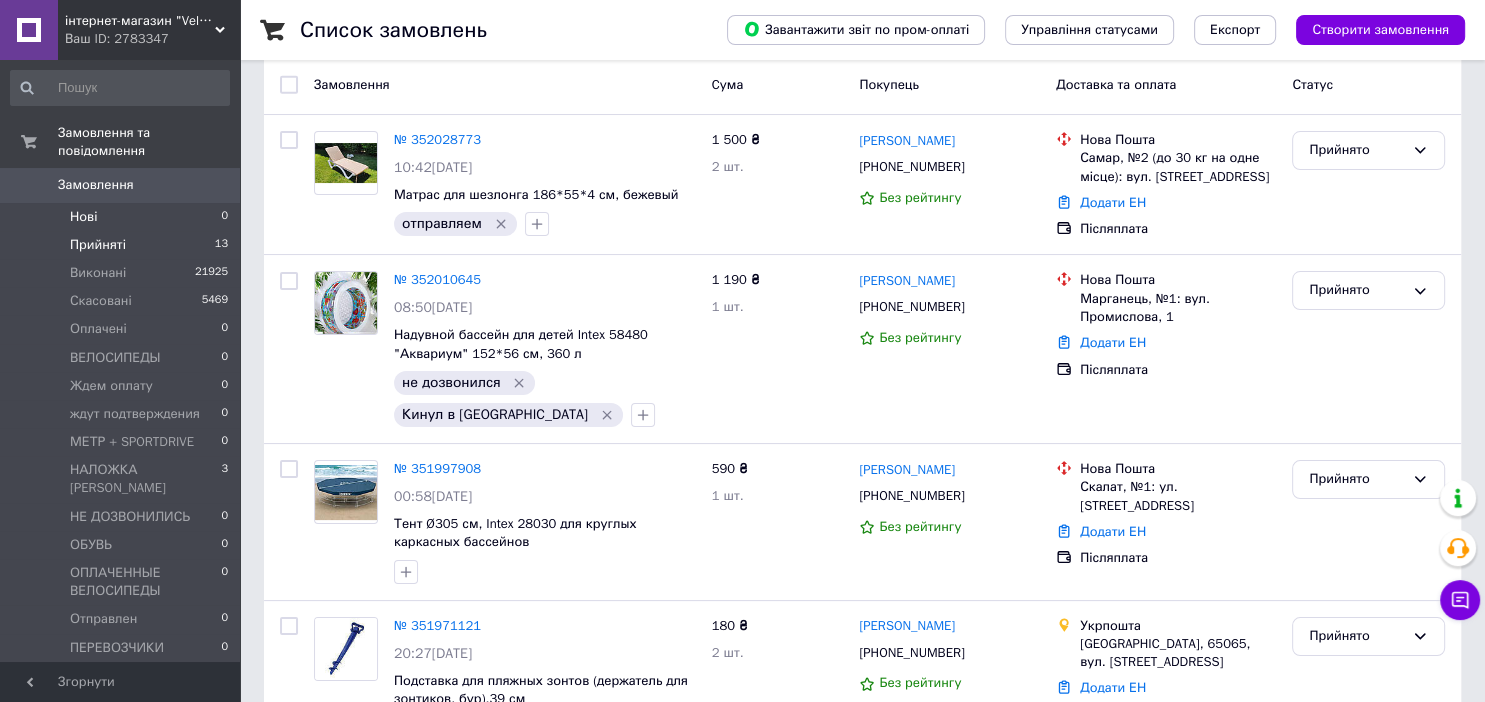 click on "Нові" at bounding box center (83, 217) 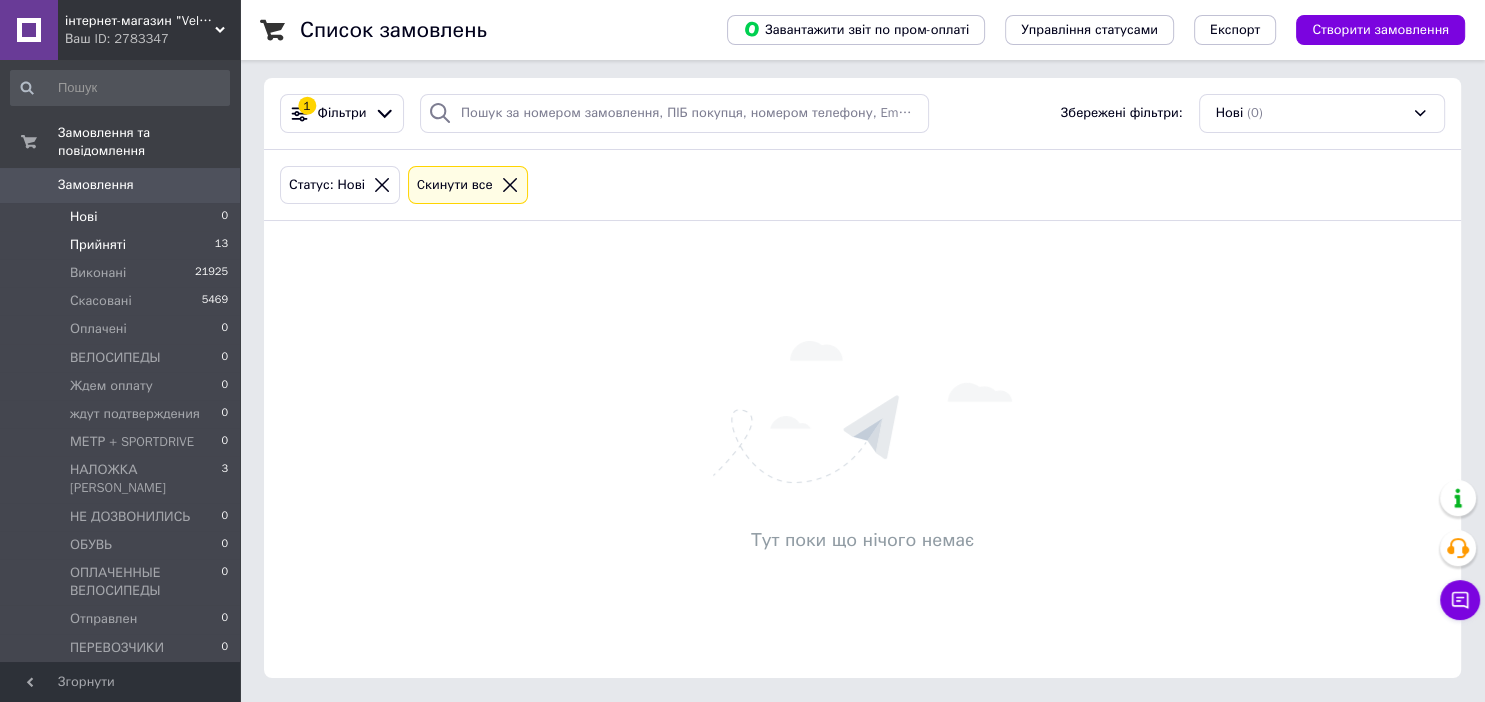 scroll, scrollTop: 0, scrollLeft: 0, axis: both 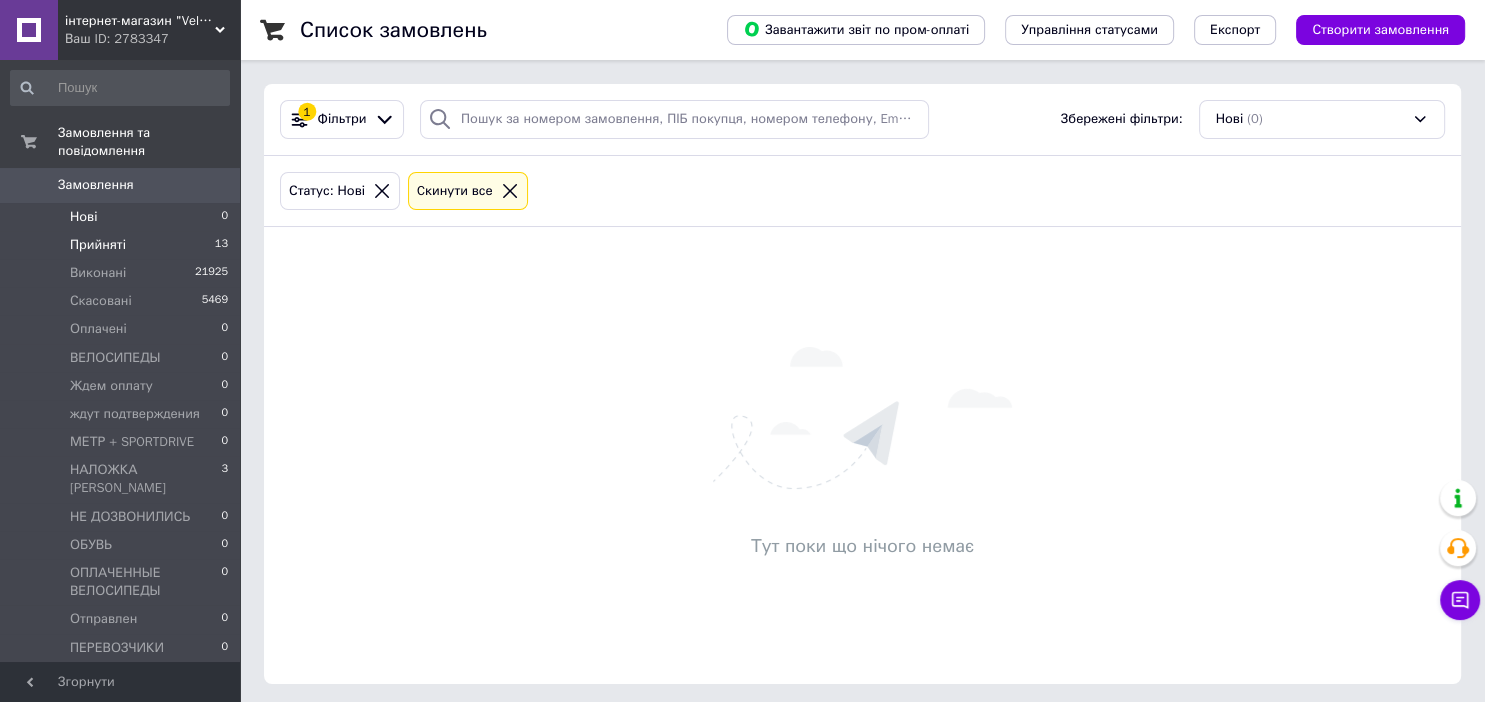 click on "Прийняті" at bounding box center (98, 245) 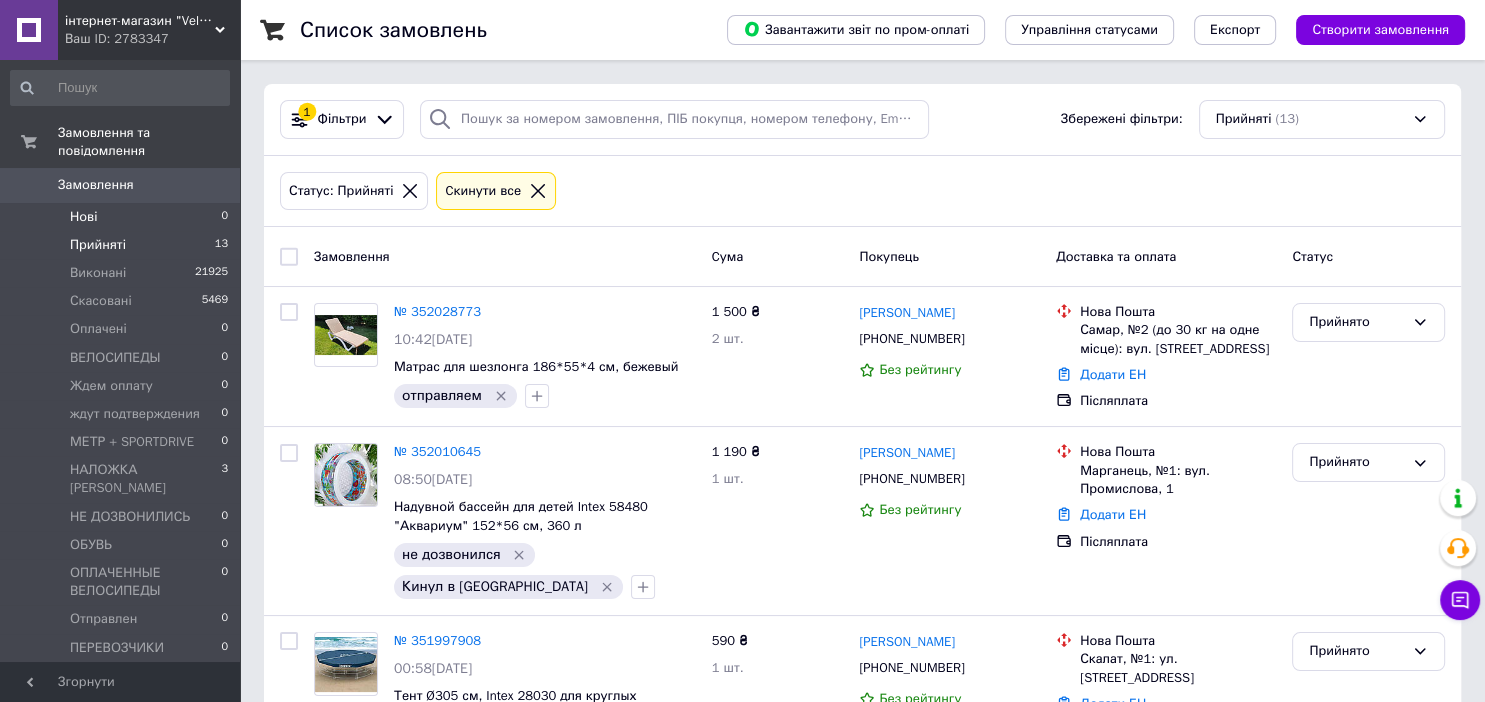 click on "Нові 0" at bounding box center [120, 217] 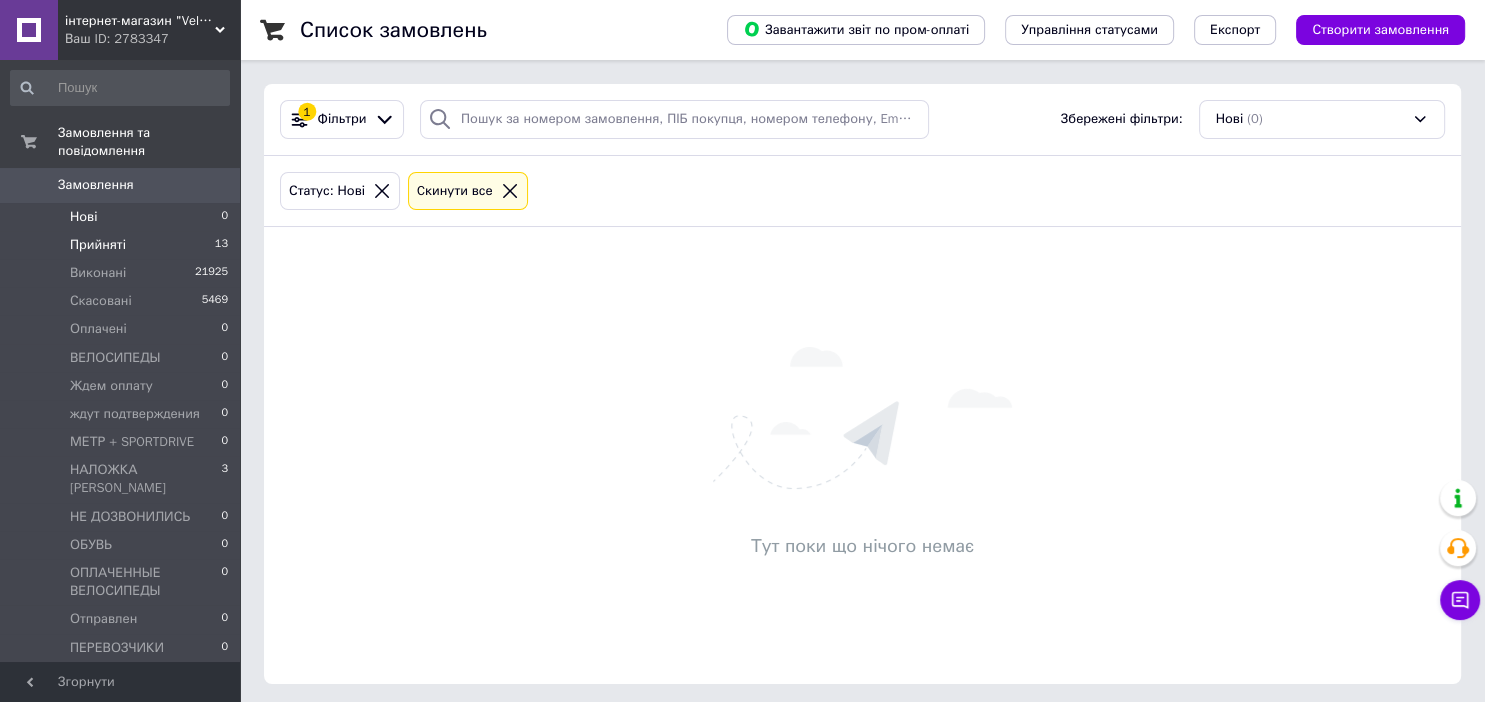 click on "Прийняті" at bounding box center (98, 245) 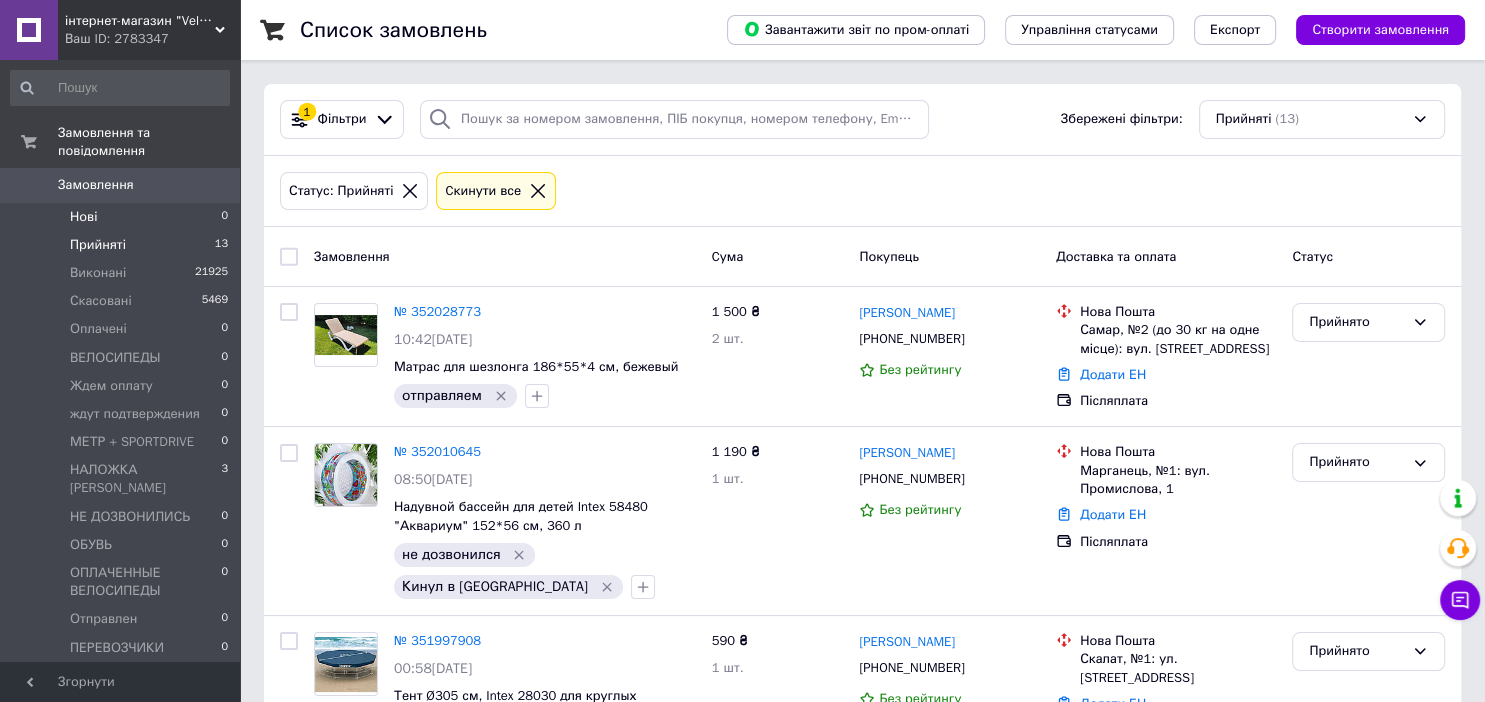 click on "Нові" at bounding box center [83, 217] 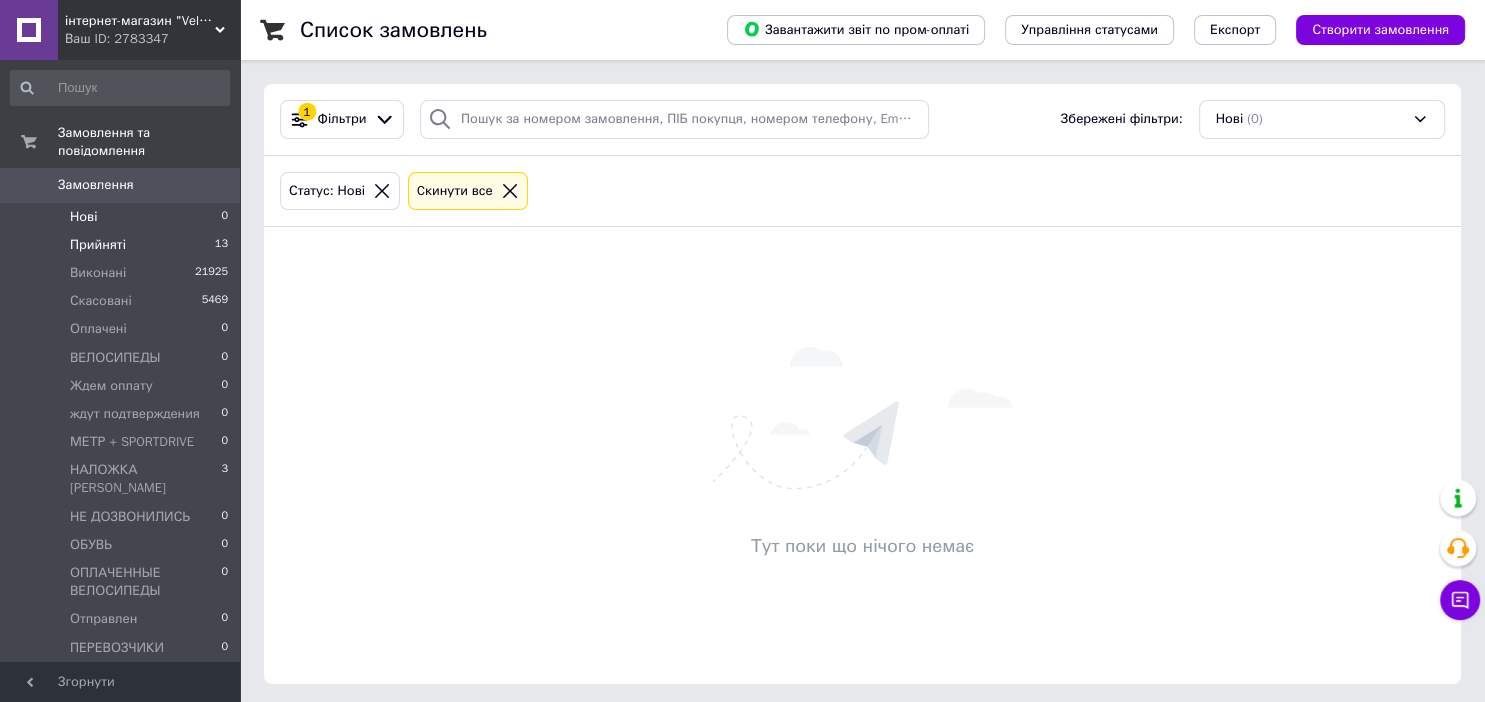click on "Прийняті 13" at bounding box center [120, 245] 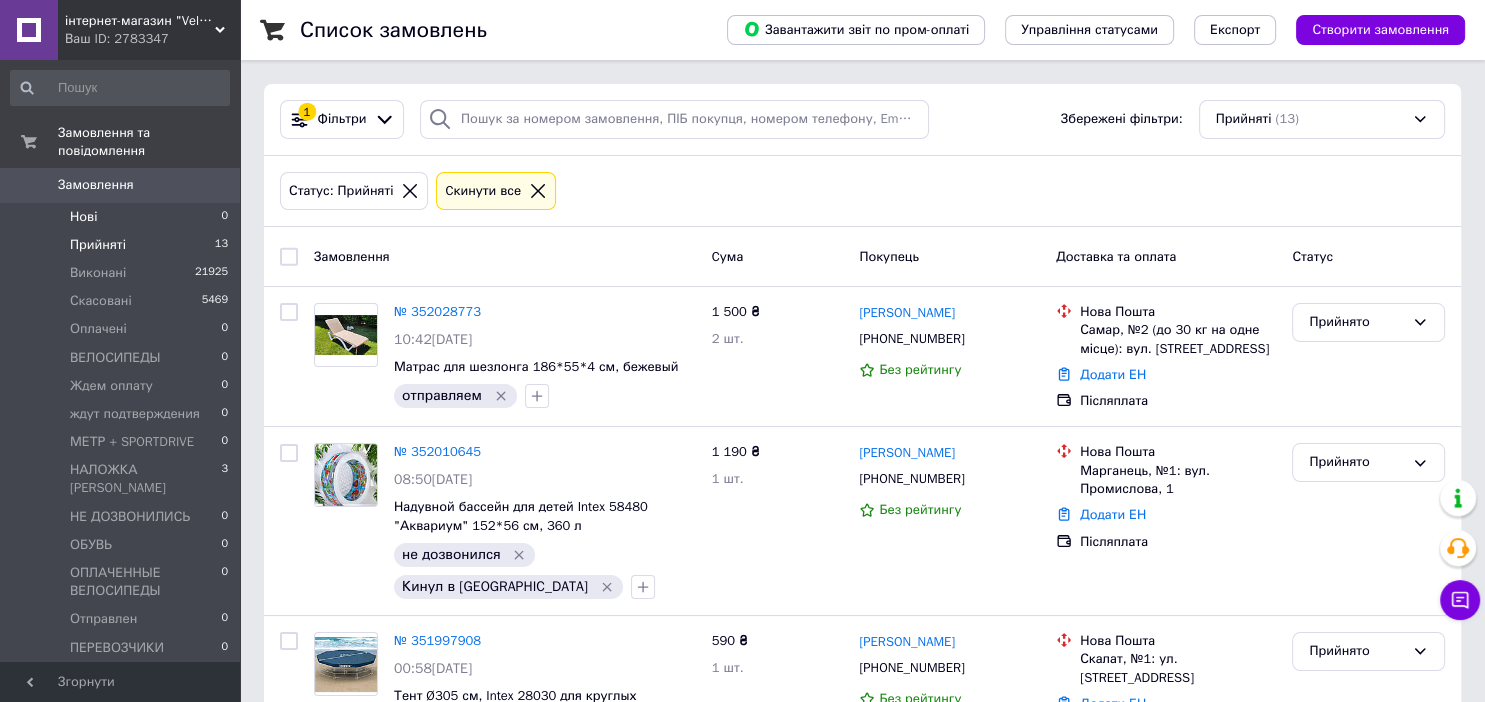 click on "Нові" at bounding box center [83, 217] 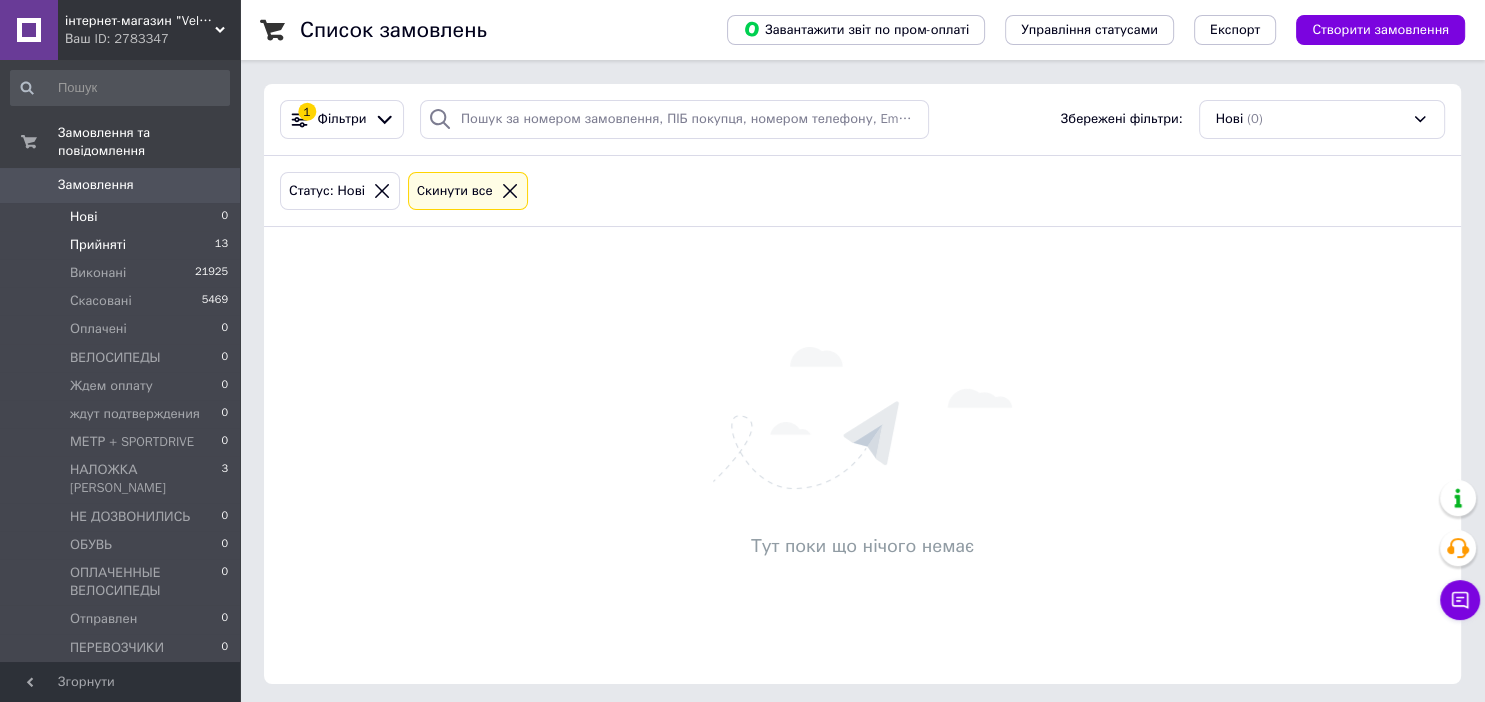 click on "Прийняті" at bounding box center (98, 245) 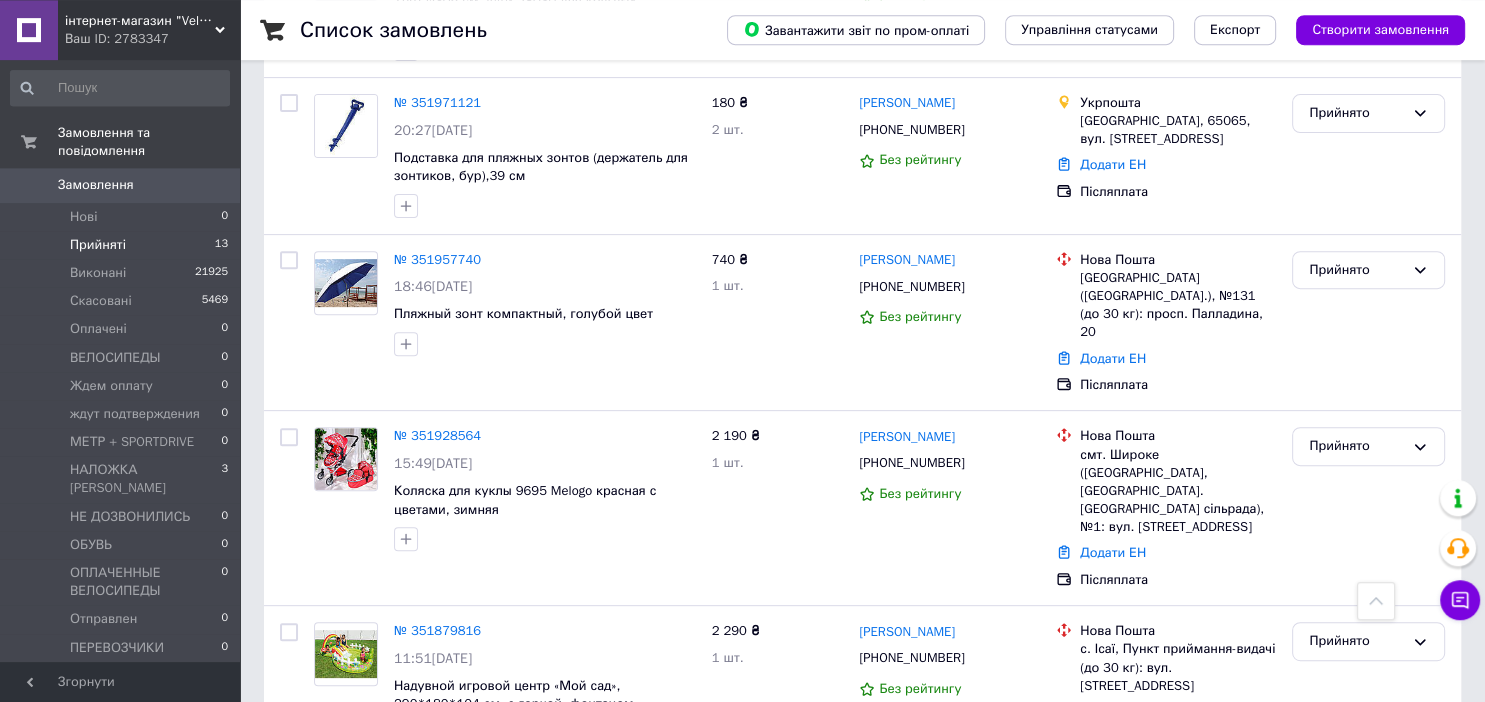 scroll, scrollTop: 739, scrollLeft: 0, axis: vertical 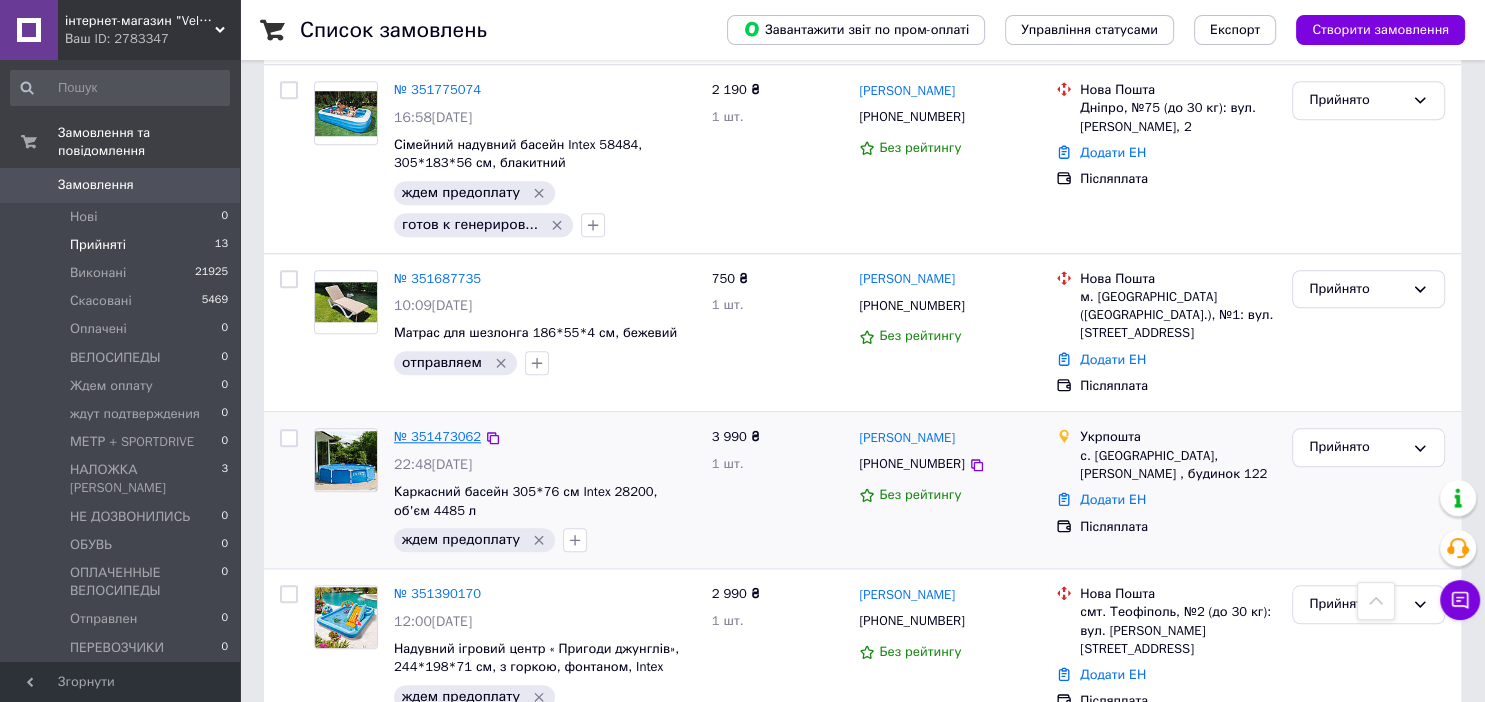 click on "№ 351473062" at bounding box center (437, 436) 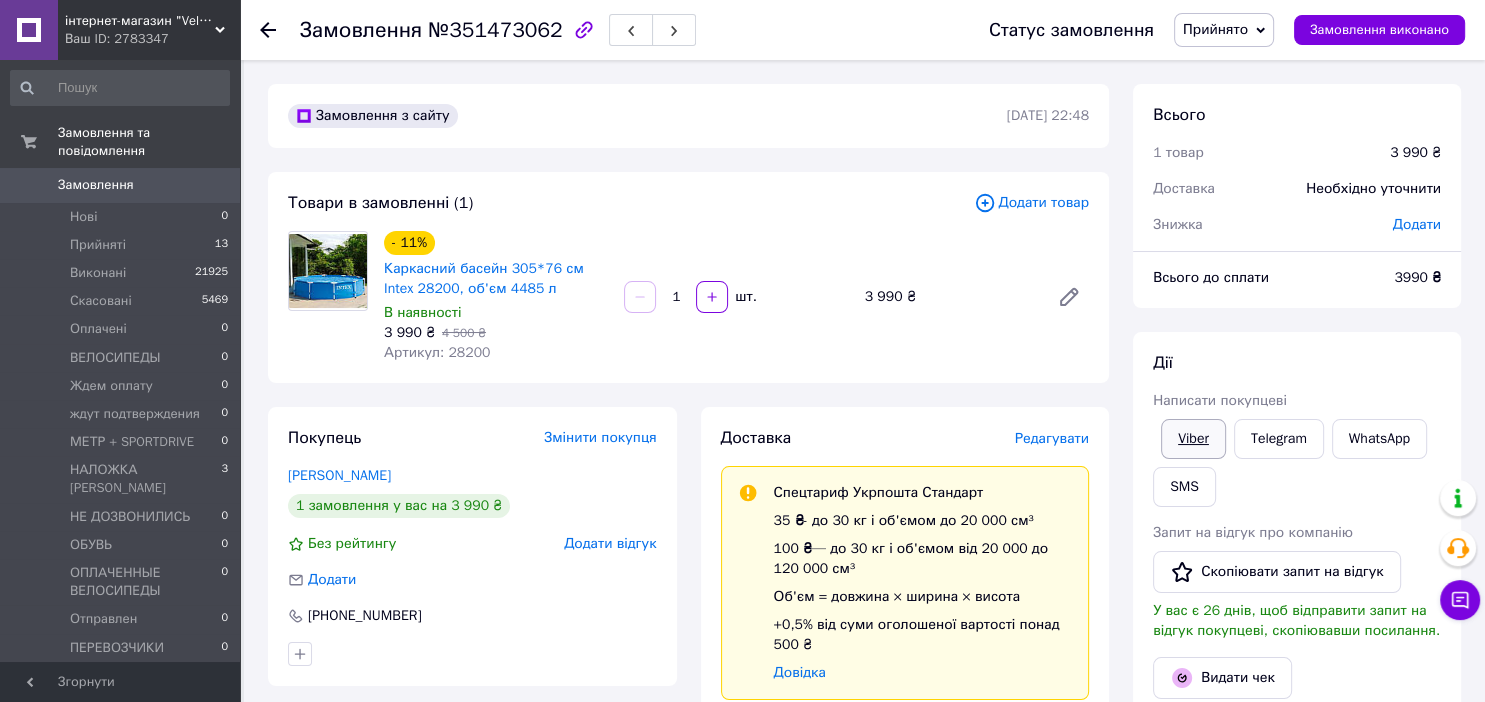 click on "Viber" at bounding box center [1193, 439] 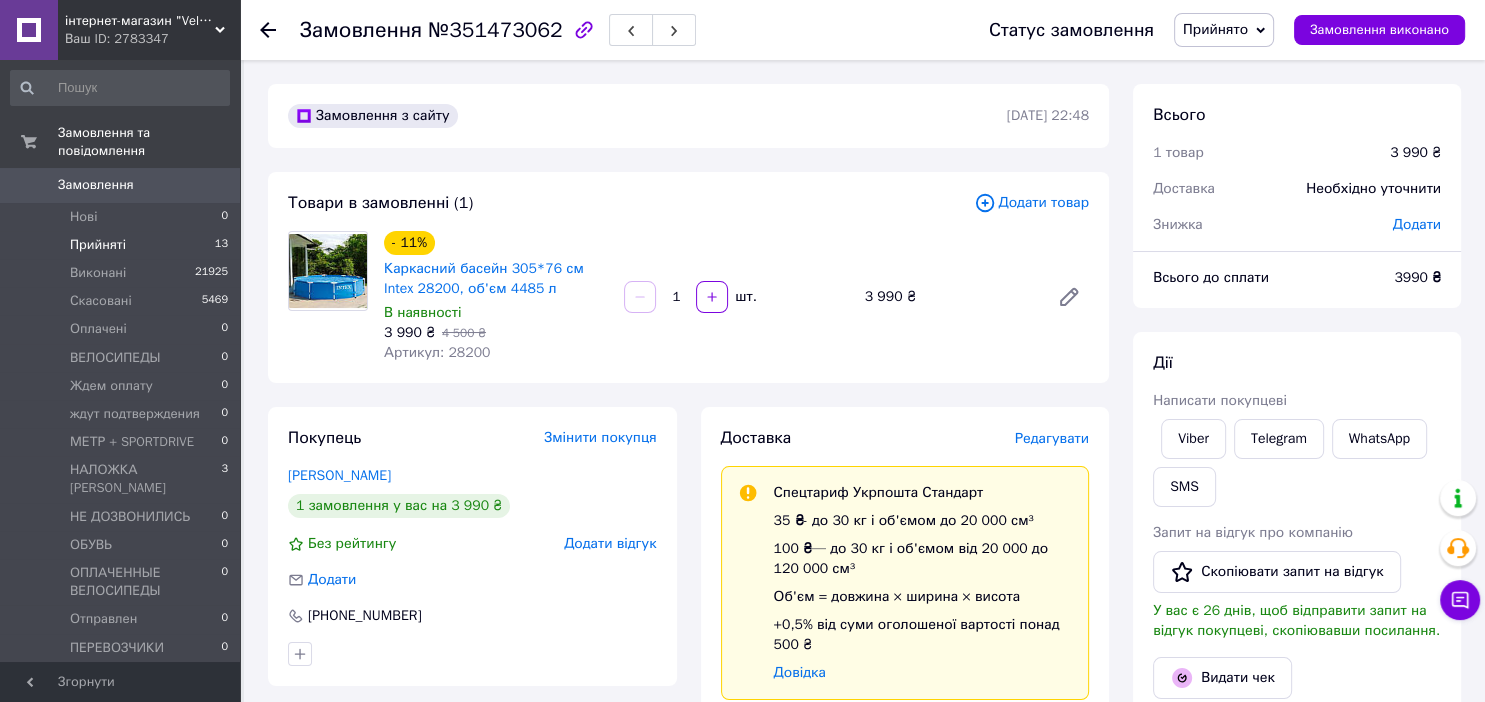 click on "Прийняті" at bounding box center [98, 245] 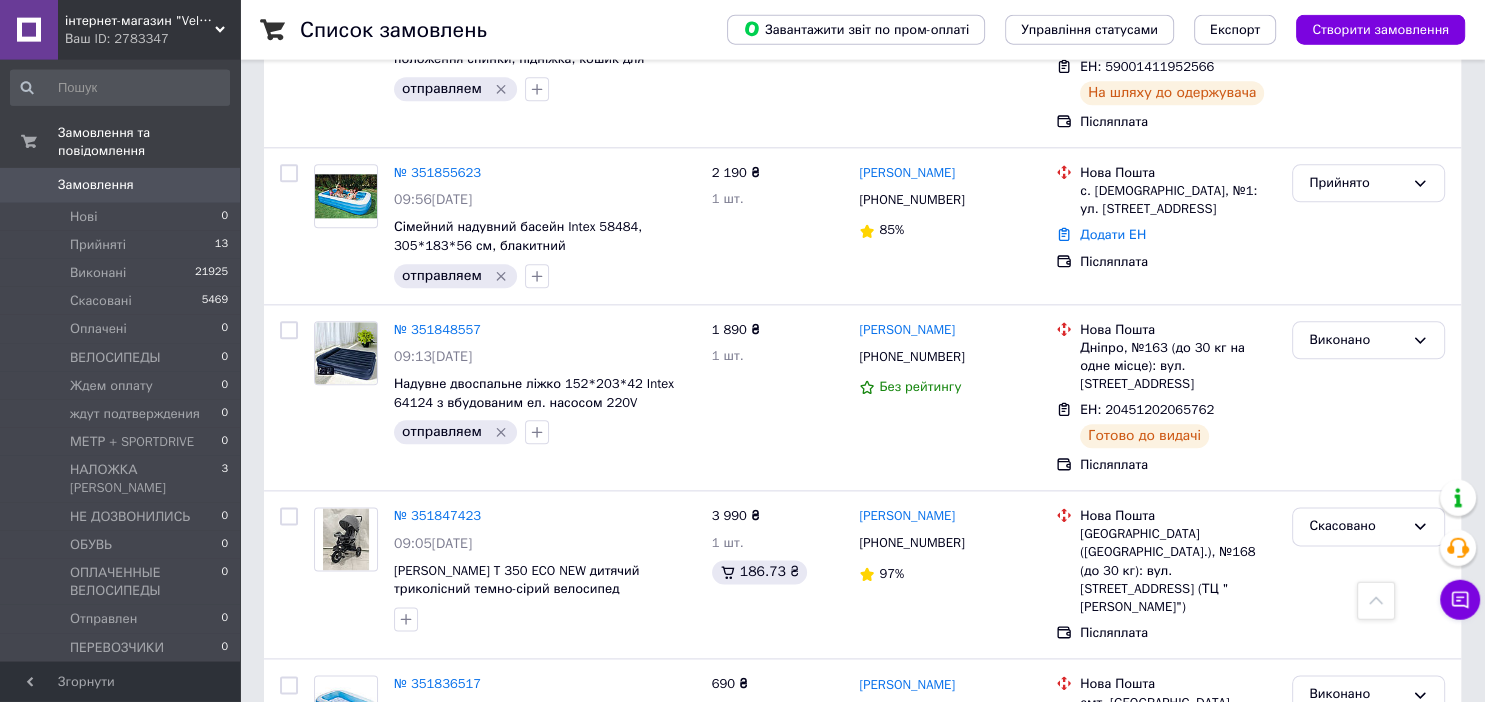 scroll, scrollTop: 2323, scrollLeft: 0, axis: vertical 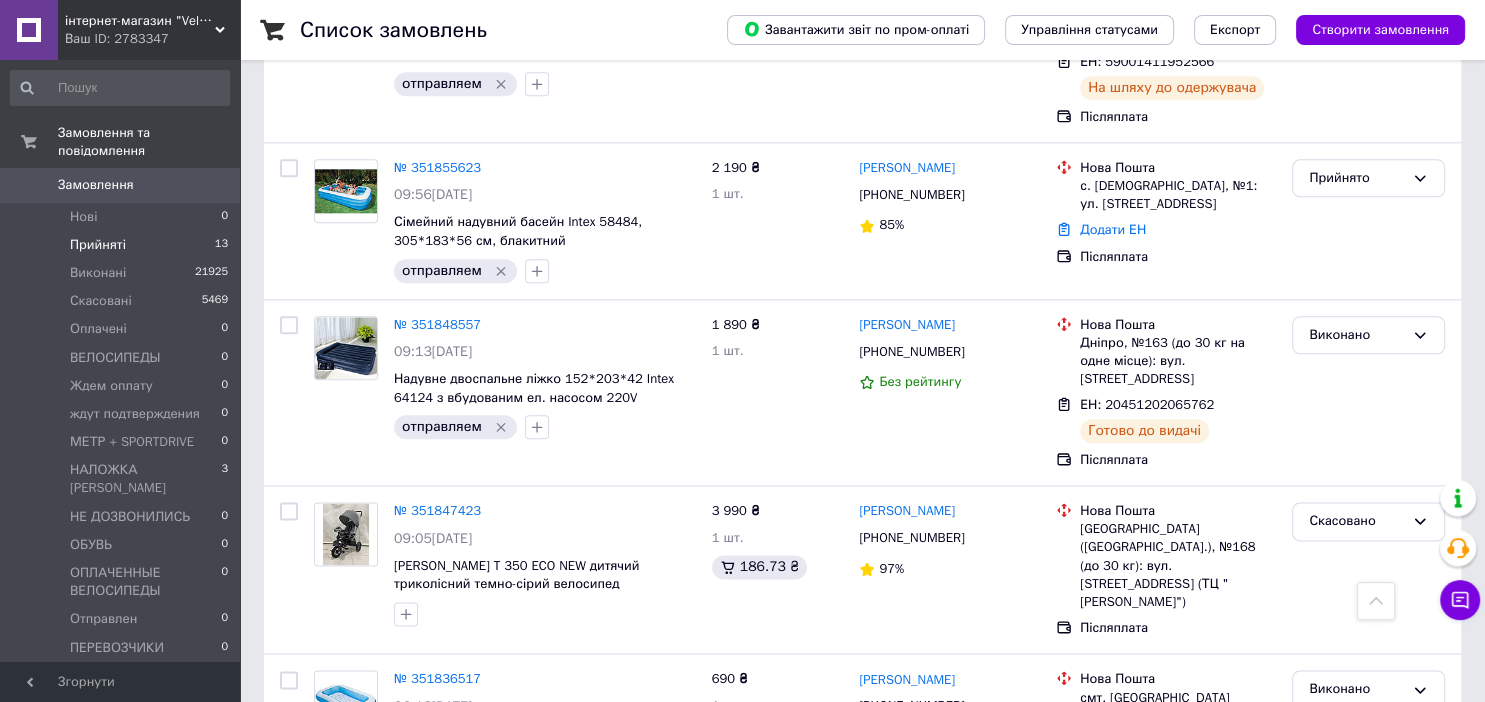 click on "Прийняті" at bounding box center (98, 245) 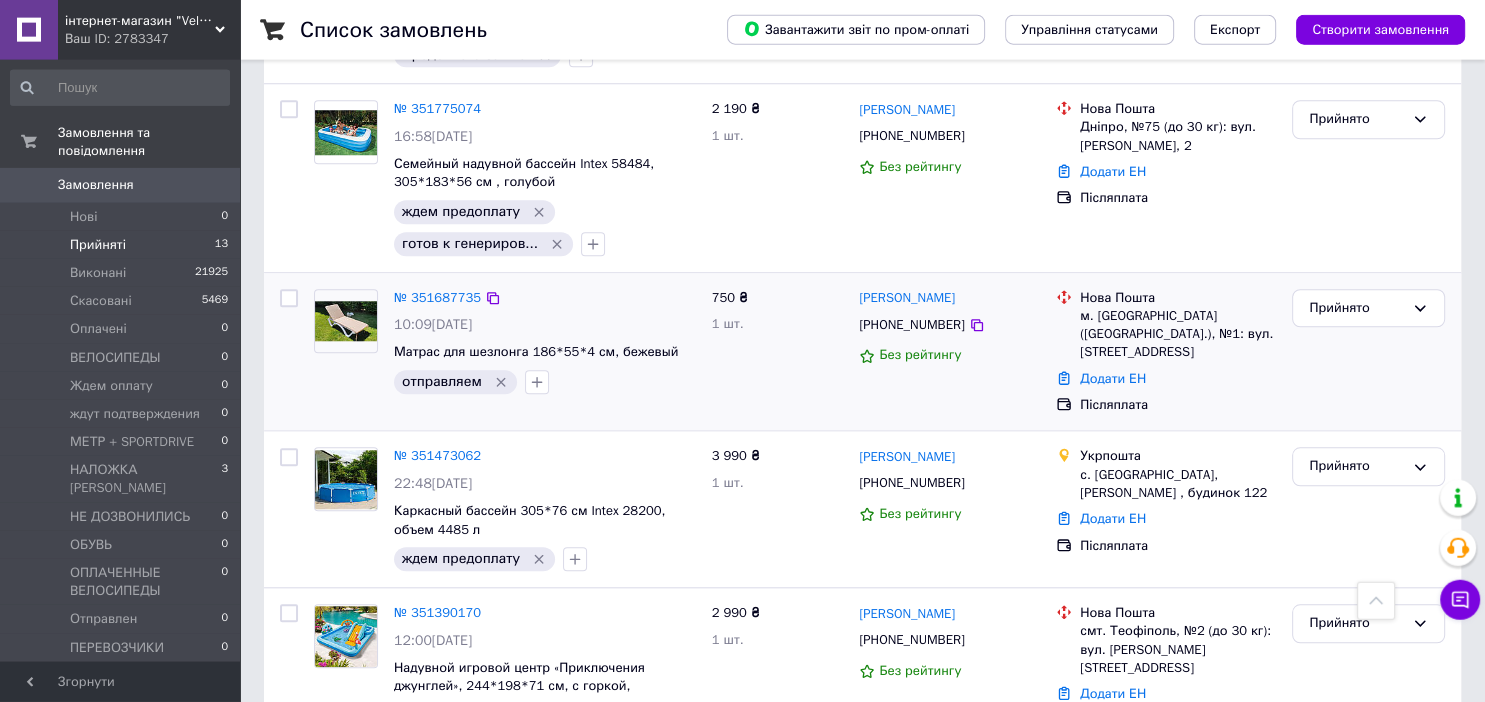 scroll, scrollTop: 1756, scrollLeft: 0, axis: vertical 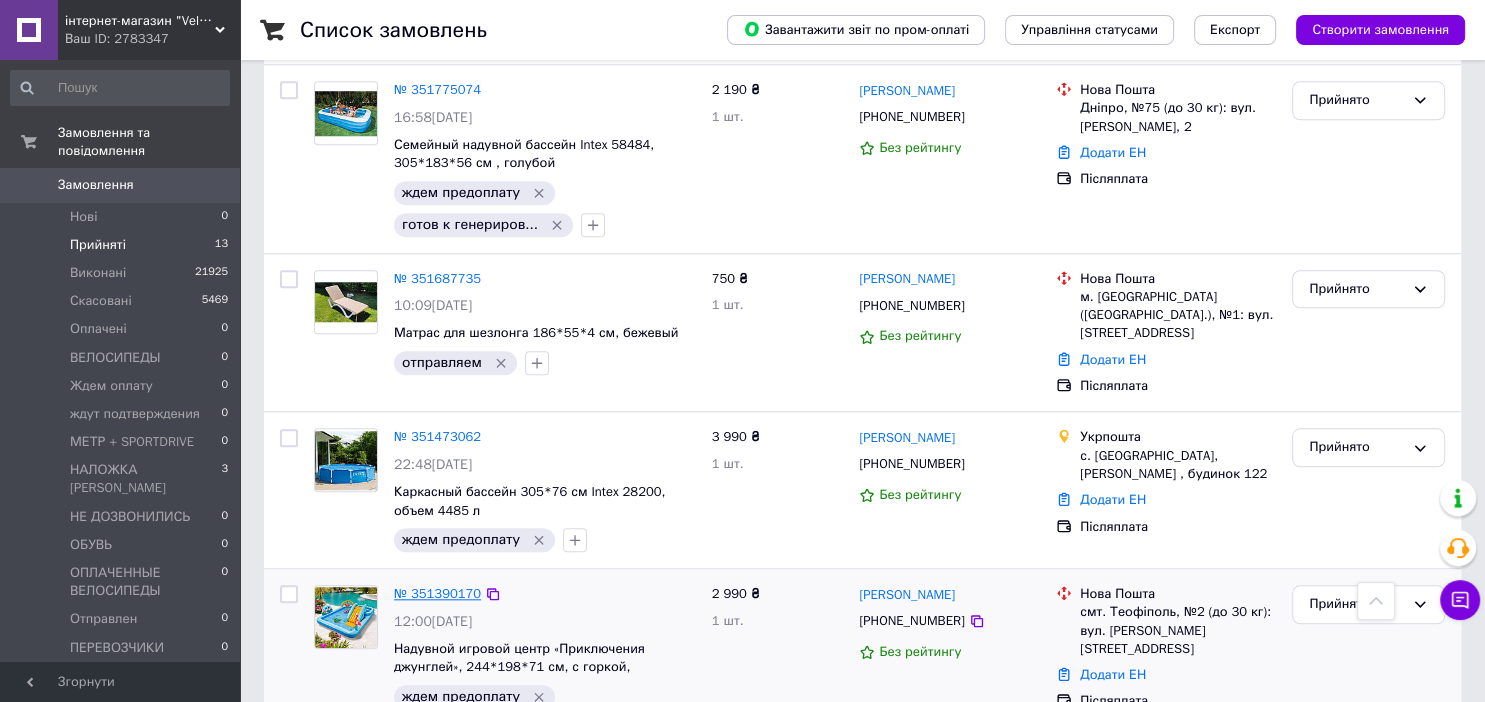 click on "№ 351390170" at bounding box center (437, 593) 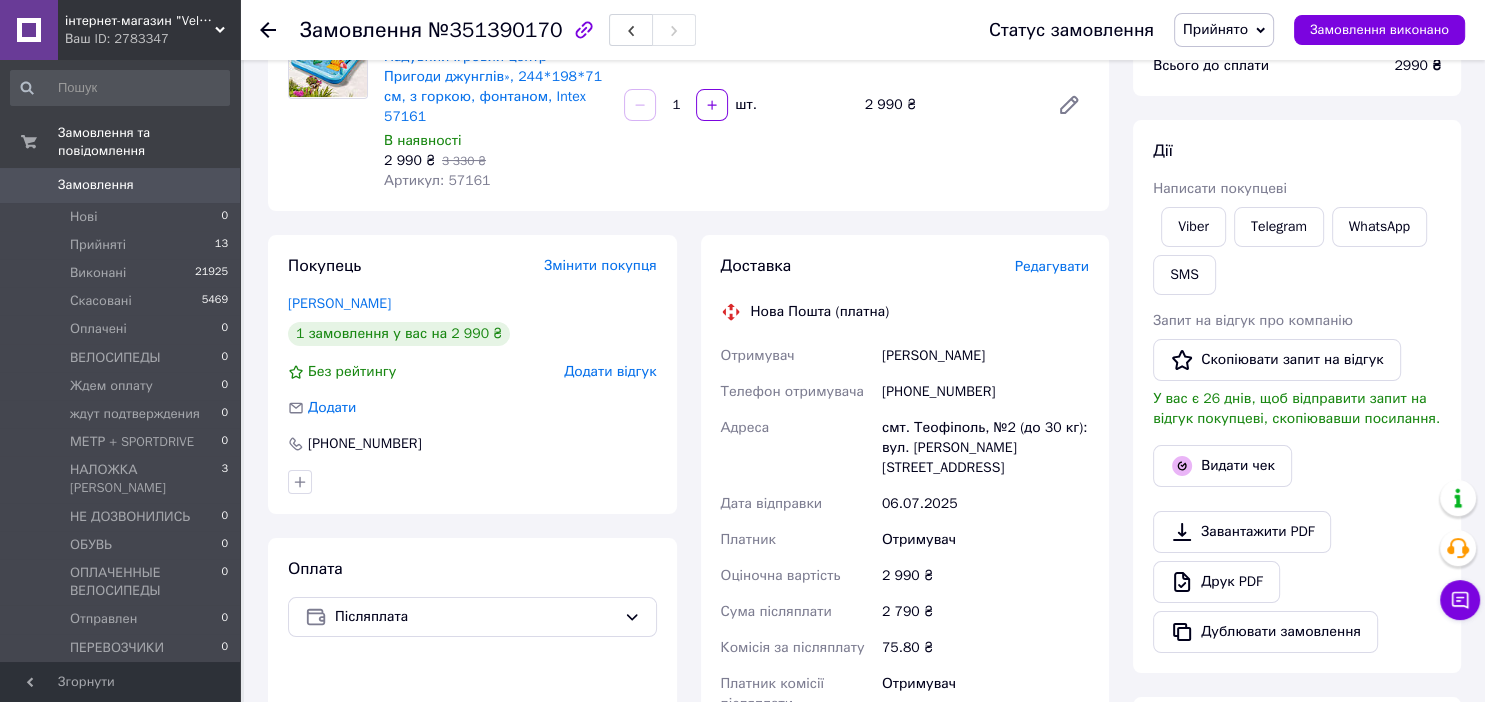 scroll, scrollTop: 0, scrollLeft: 0, axis: both 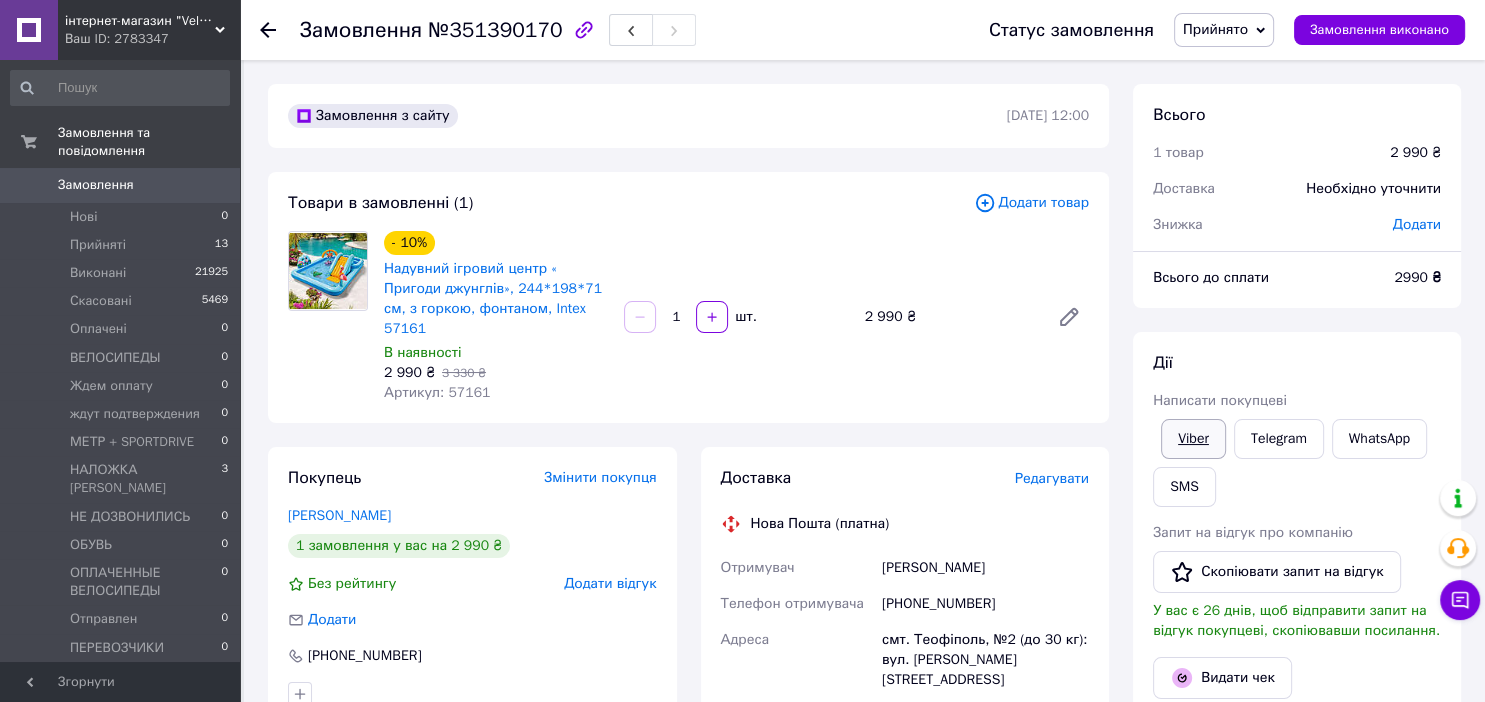 click on "Viber" at bounding box center (1193, 439) 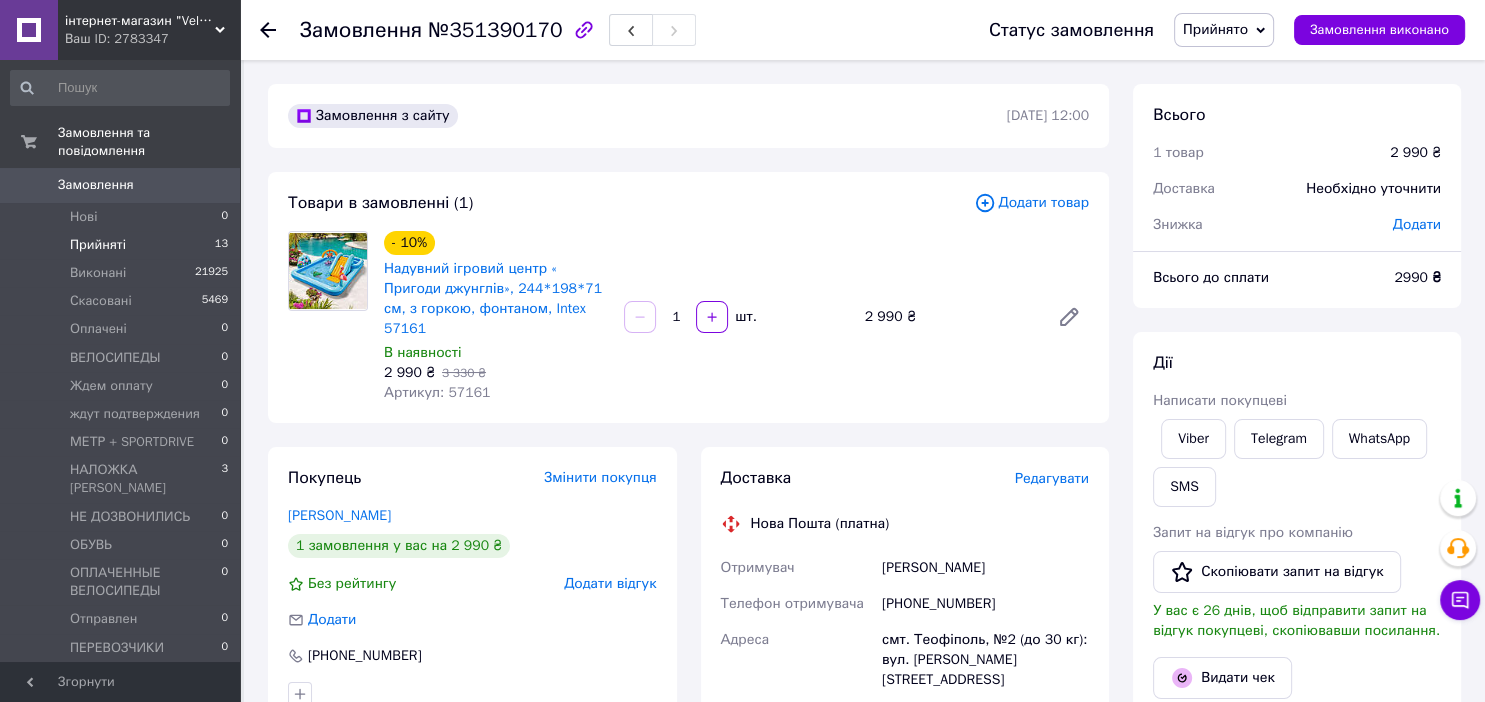 click on "Прийняті" at bounding box center (98, 245) 